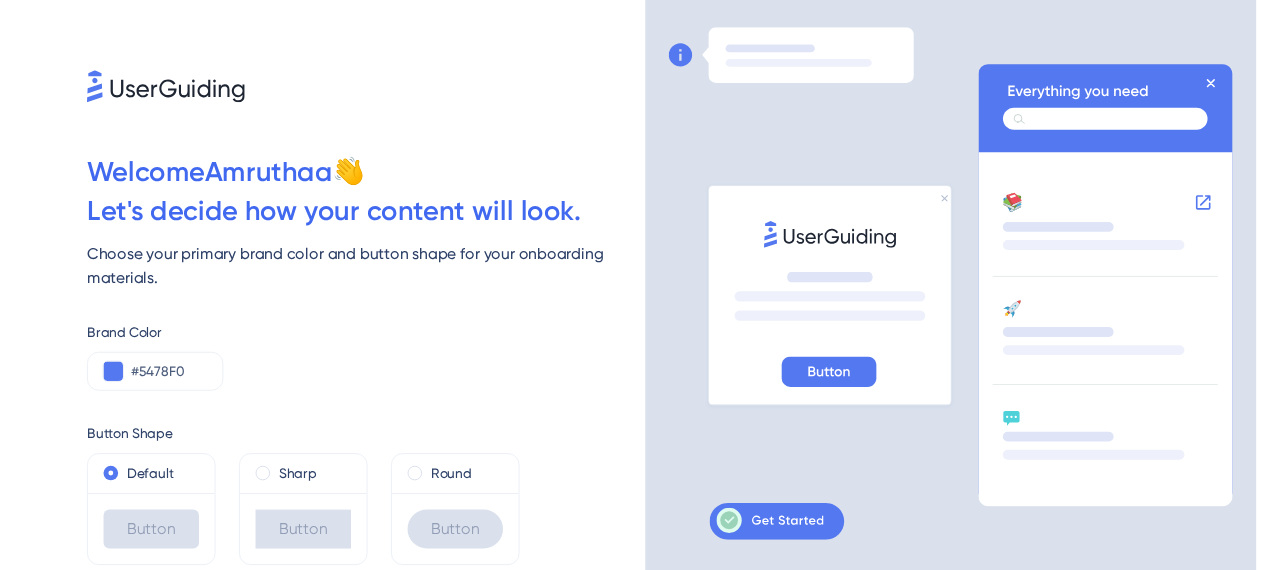 scroll, scrollTop: 0, scrollLeft: 0, axis: both 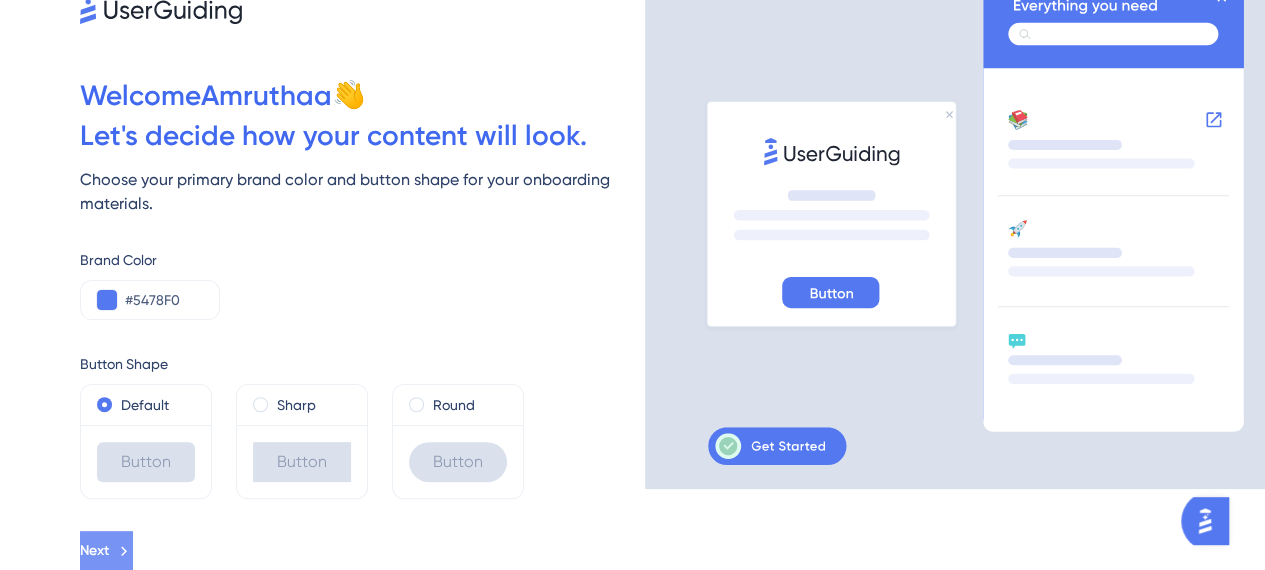 click on "Next" at bounding box center (106, 551) 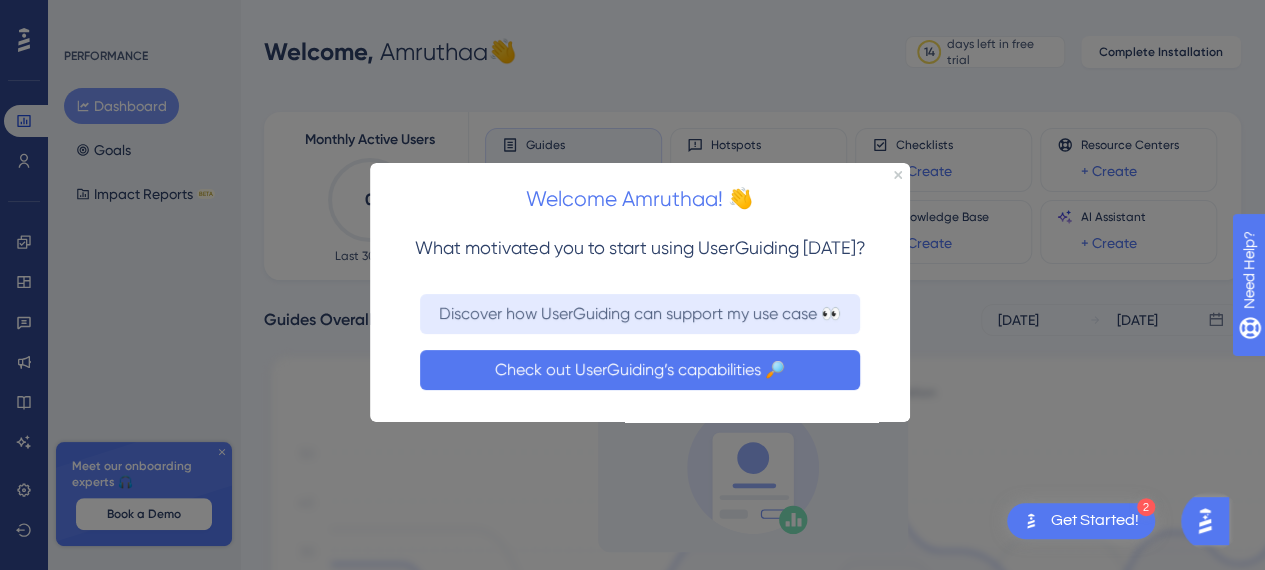 scroll, scrollTop: 0, scrollLeft: 0, axis: both 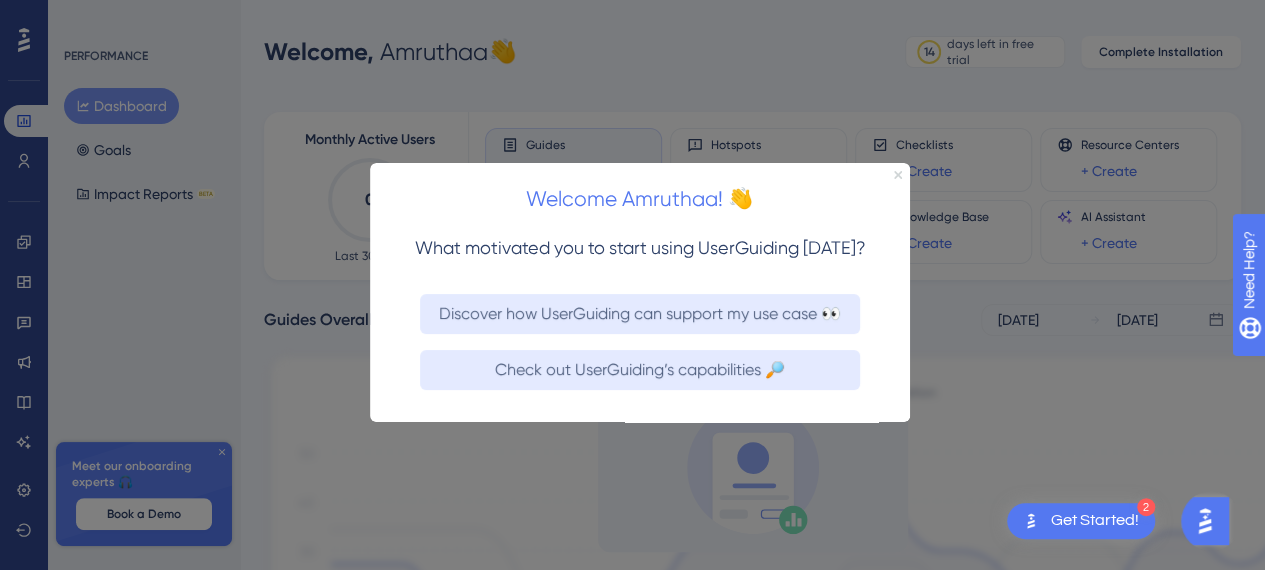click 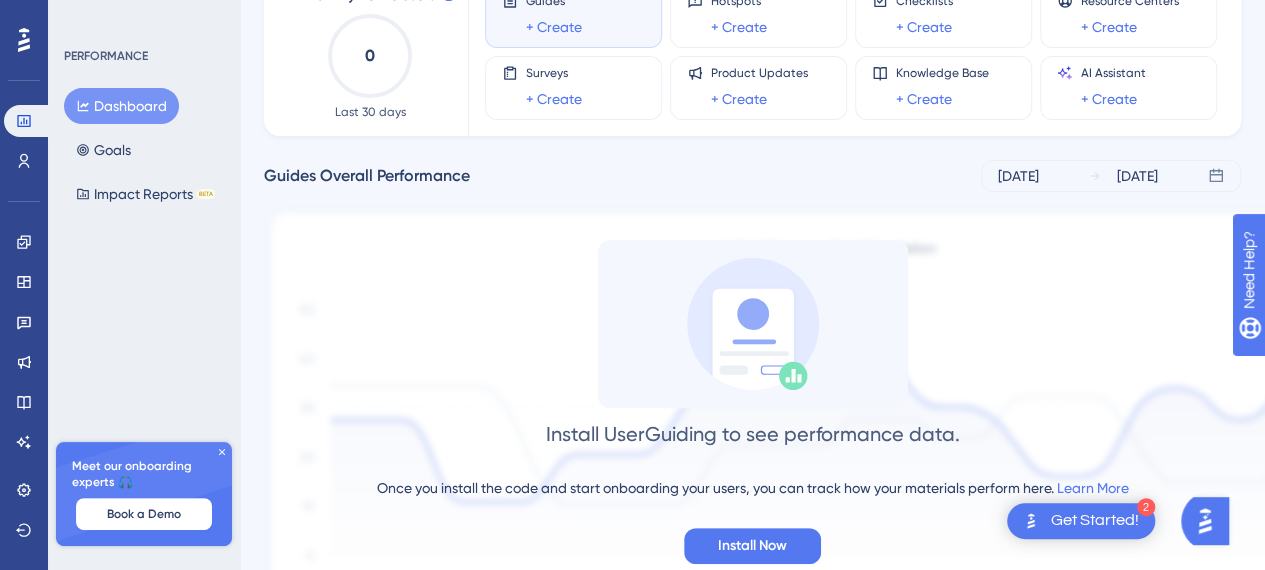 scroll, scrollTop: 0, scrollLeft: 0, axis: both 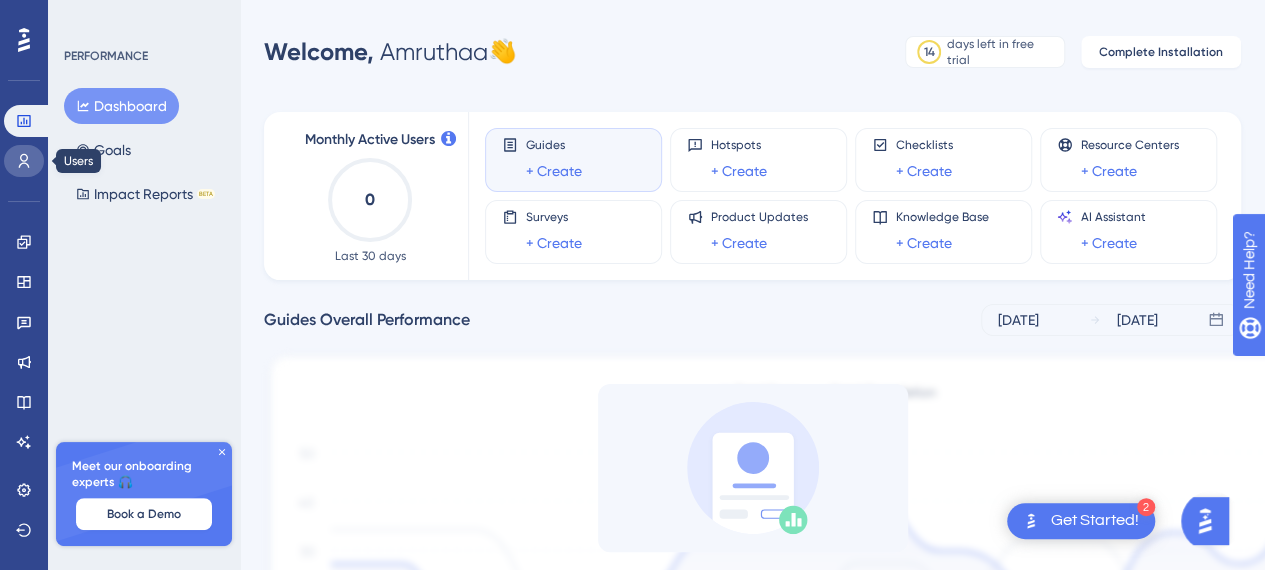 click 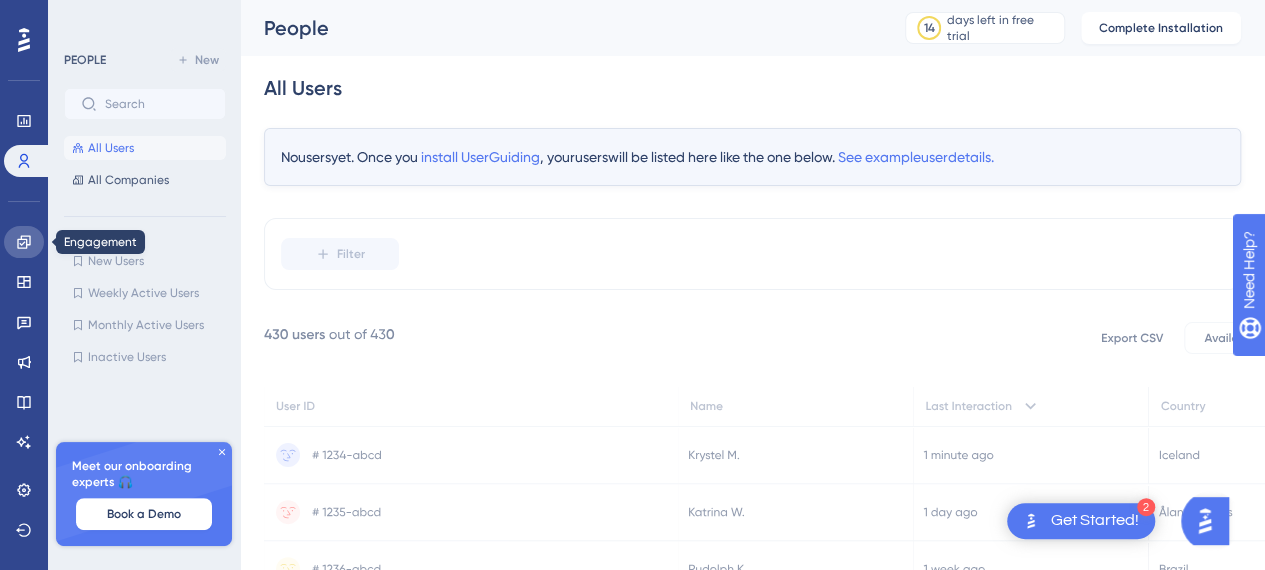 click 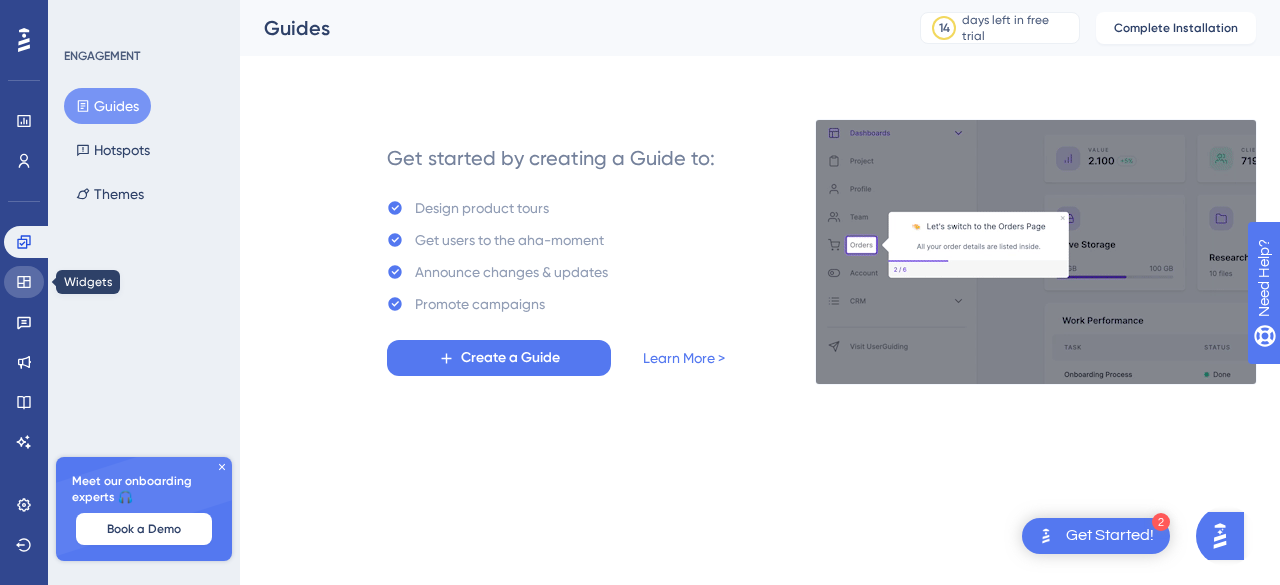 click 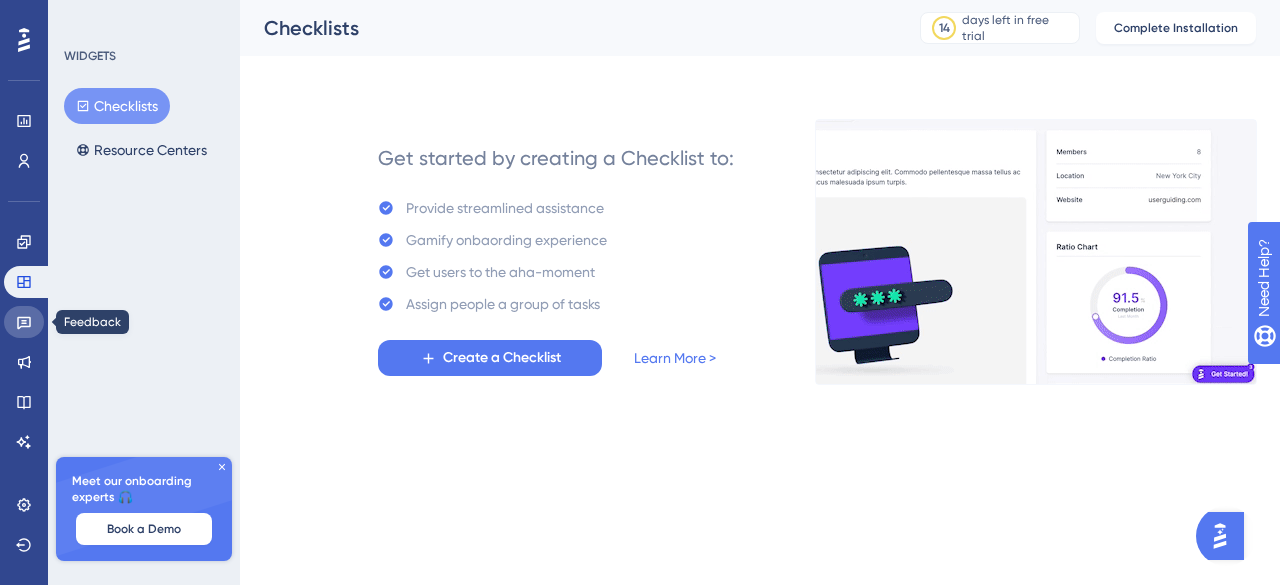 click 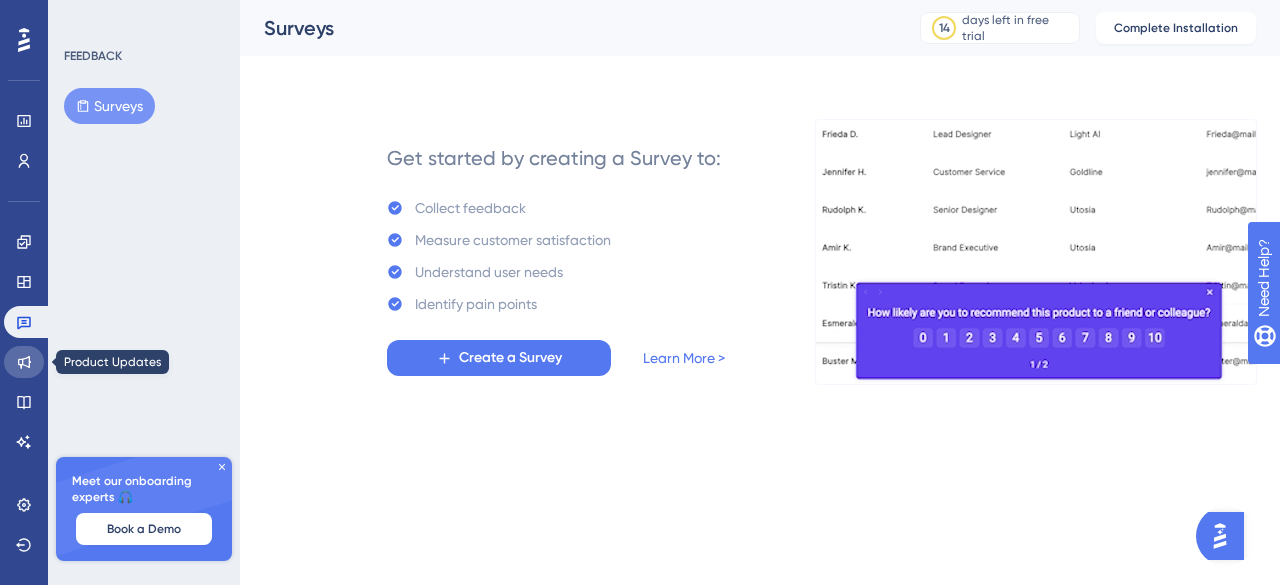 click 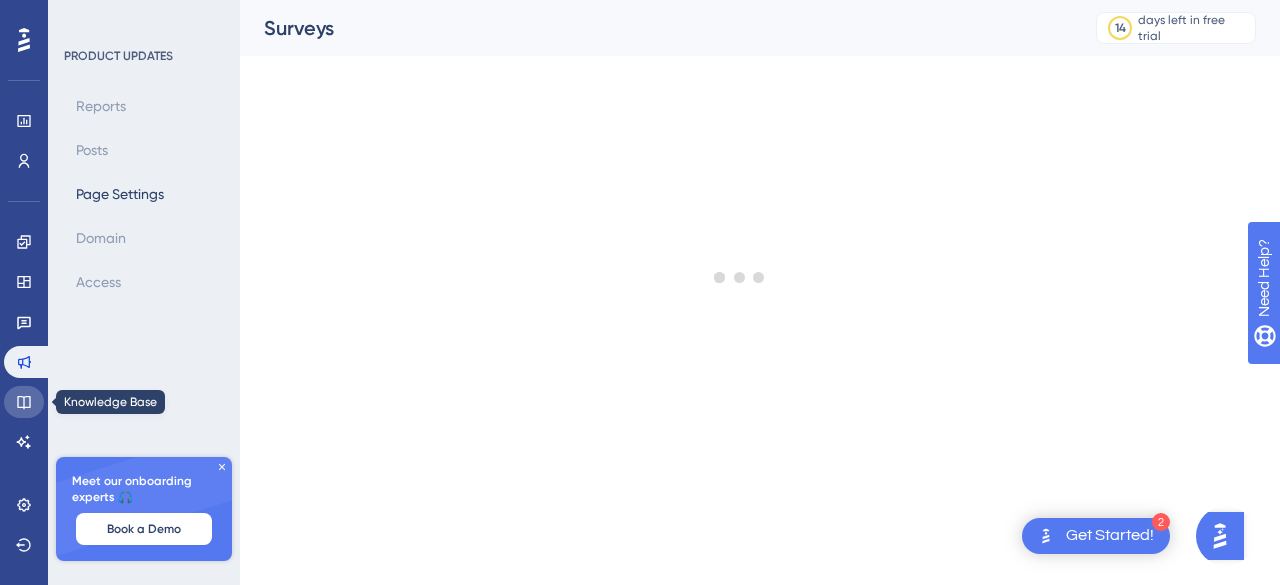 click at bounding box center [24, 402] 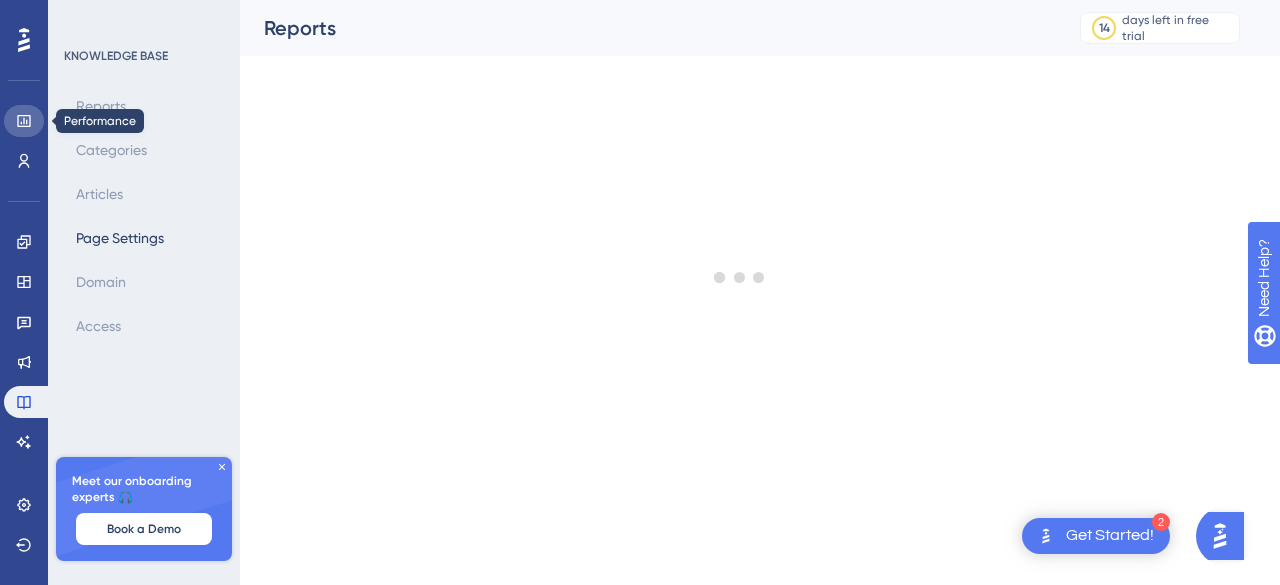 click at bounding box center (24, 121) 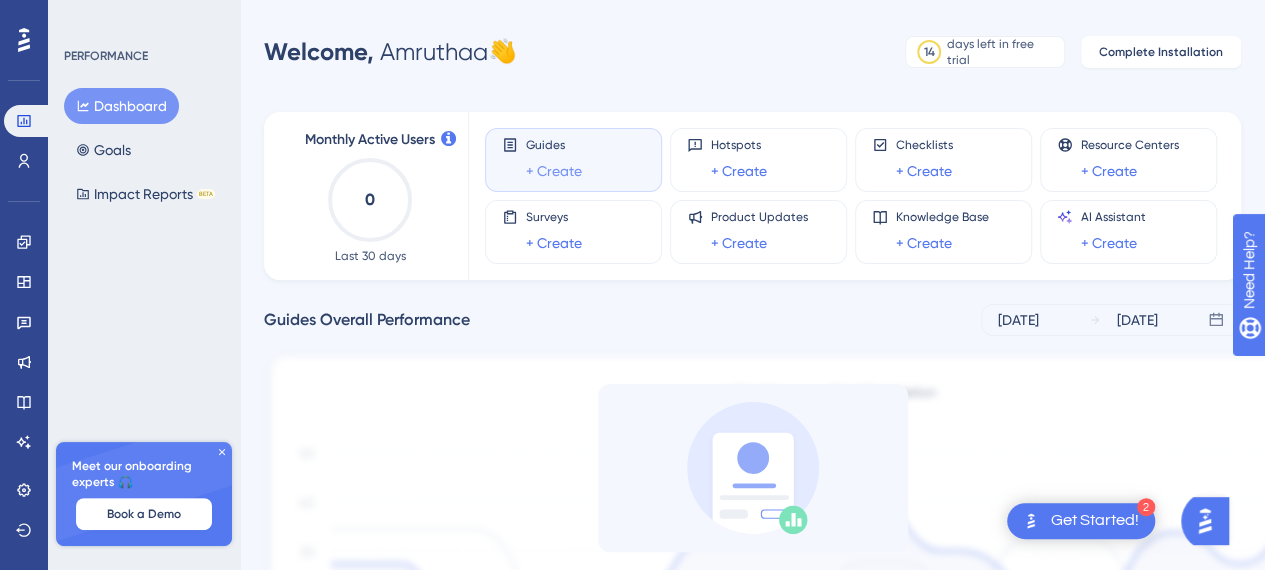 click on "+ Create" at bounding box center (554, 171) 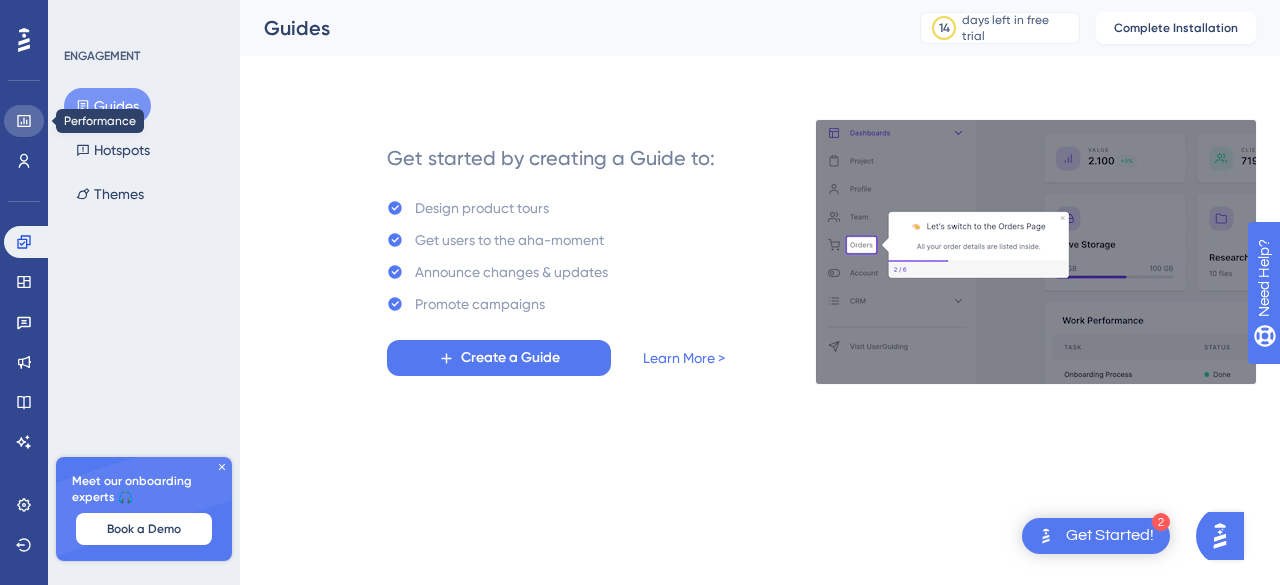 click 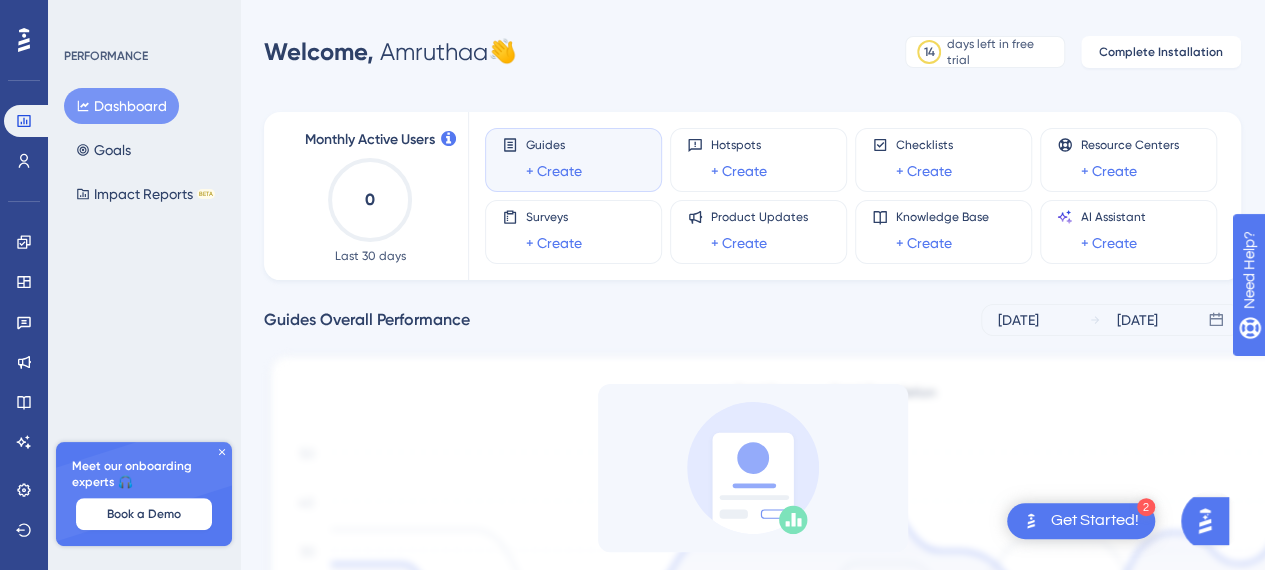 click on "Welcome,   Amruthaa  👋 14 days left in free trial Click to see  upgrade options Complete Installation" at bounding box center (752, 52) 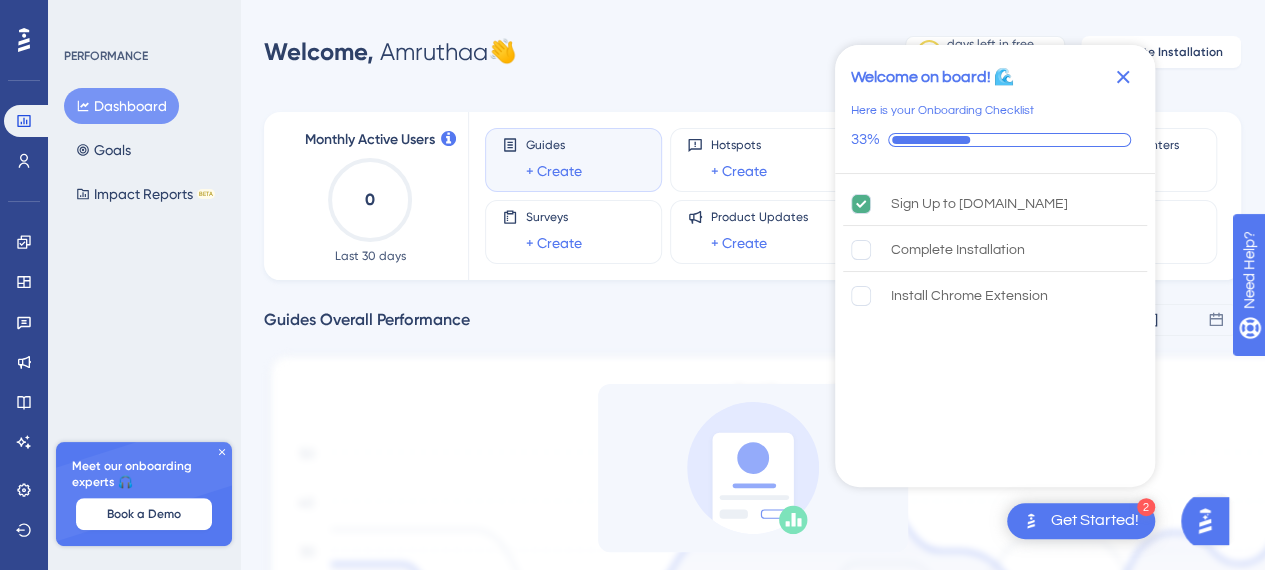 click at bounding box center [1205, 521] 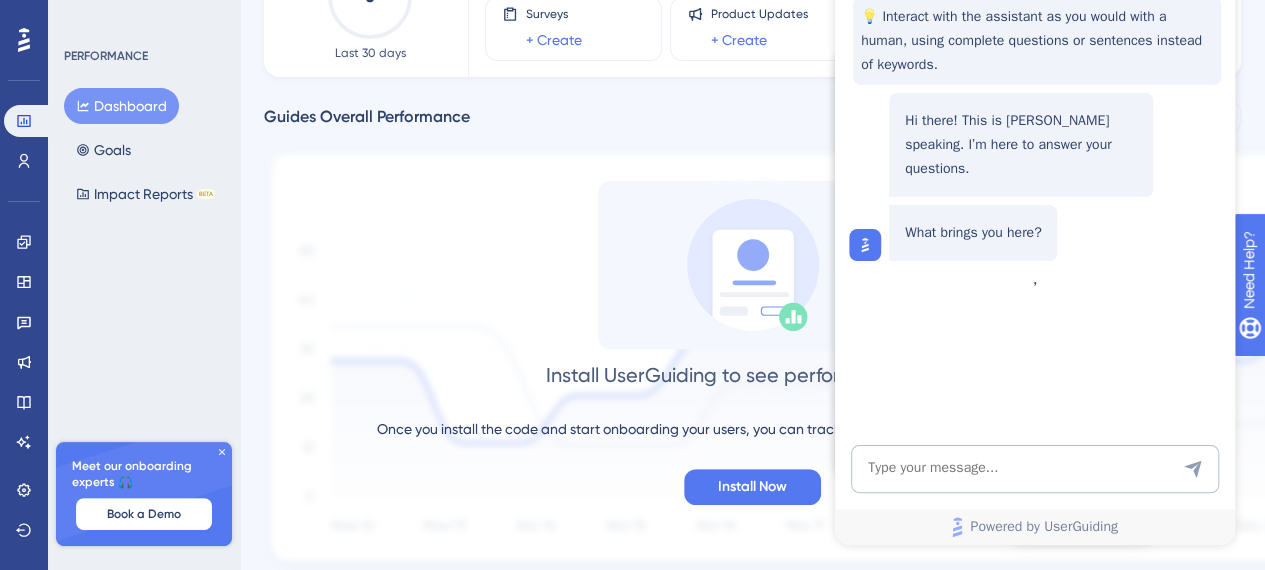 scroll, scrollTop: 266, scrollLeft: 0, axis: vertical 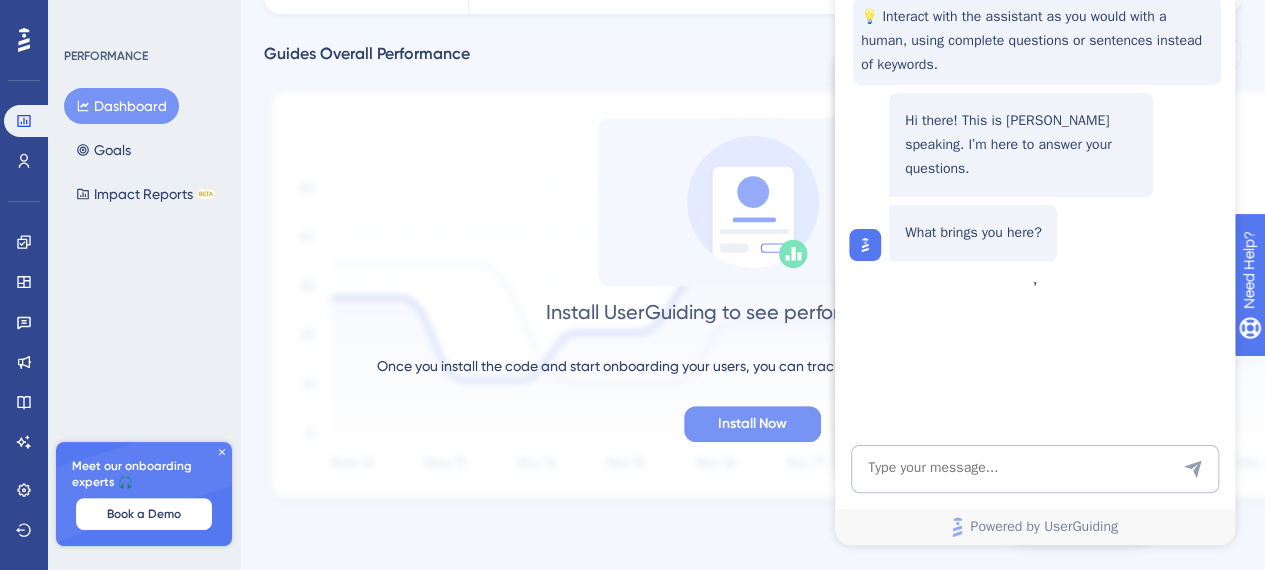 click on "Install Now" at bounding box center [752, 424] 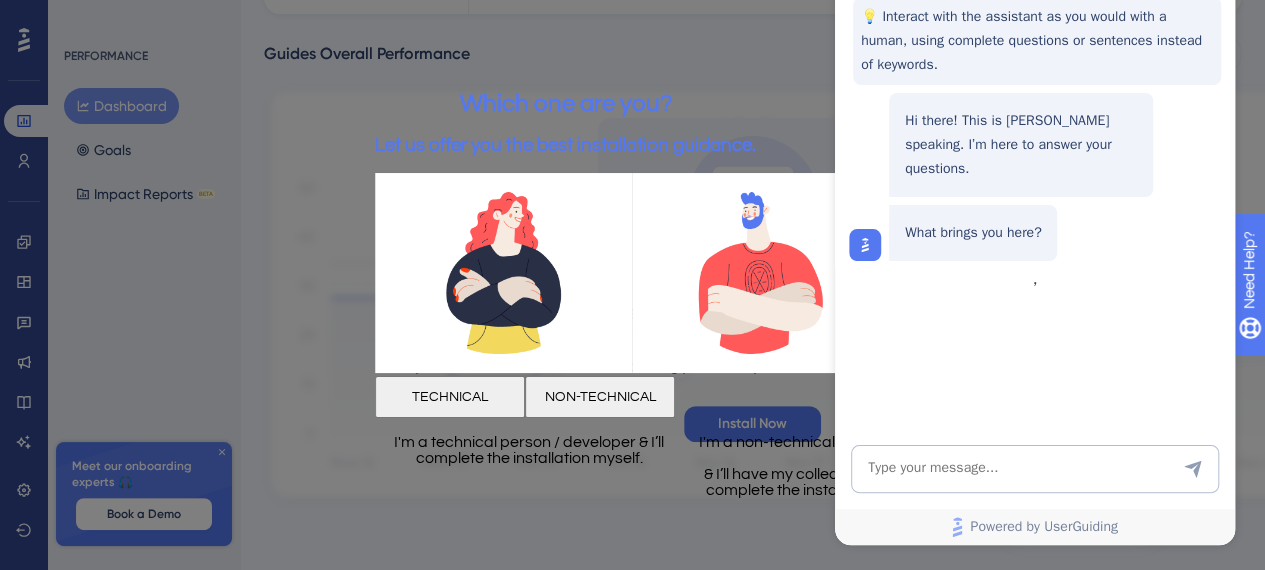 scroll, scrollTop: 0, scrollLeft: 0, axis: both 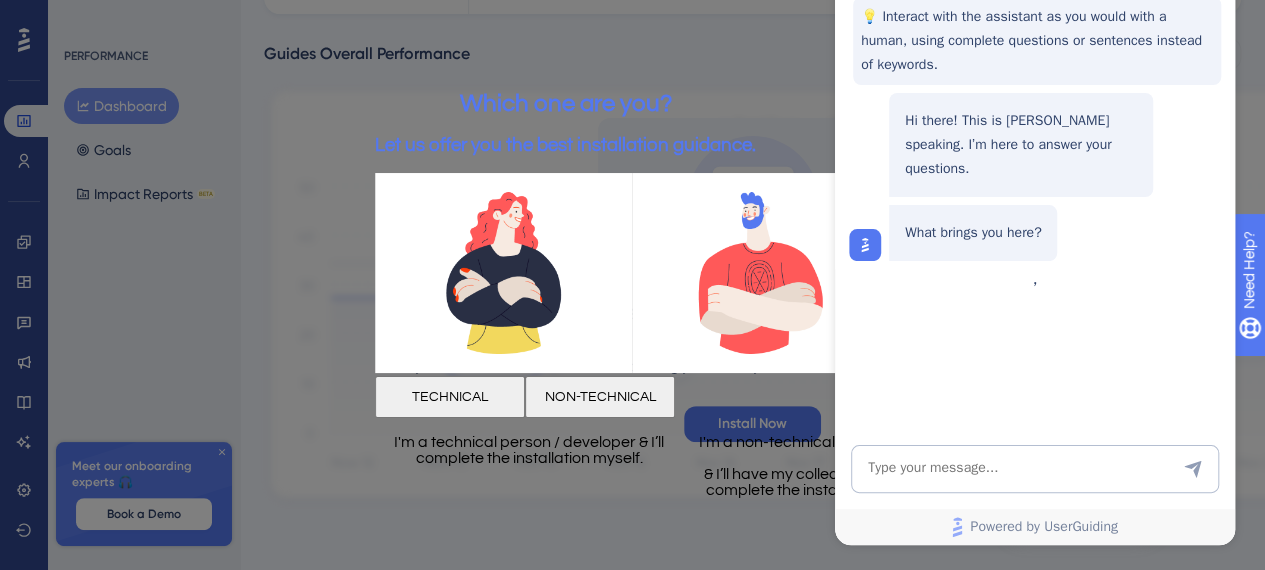 click on "I'm a technical person / developer & I’ll complete the installation myself." at bounding box center [529, 450] 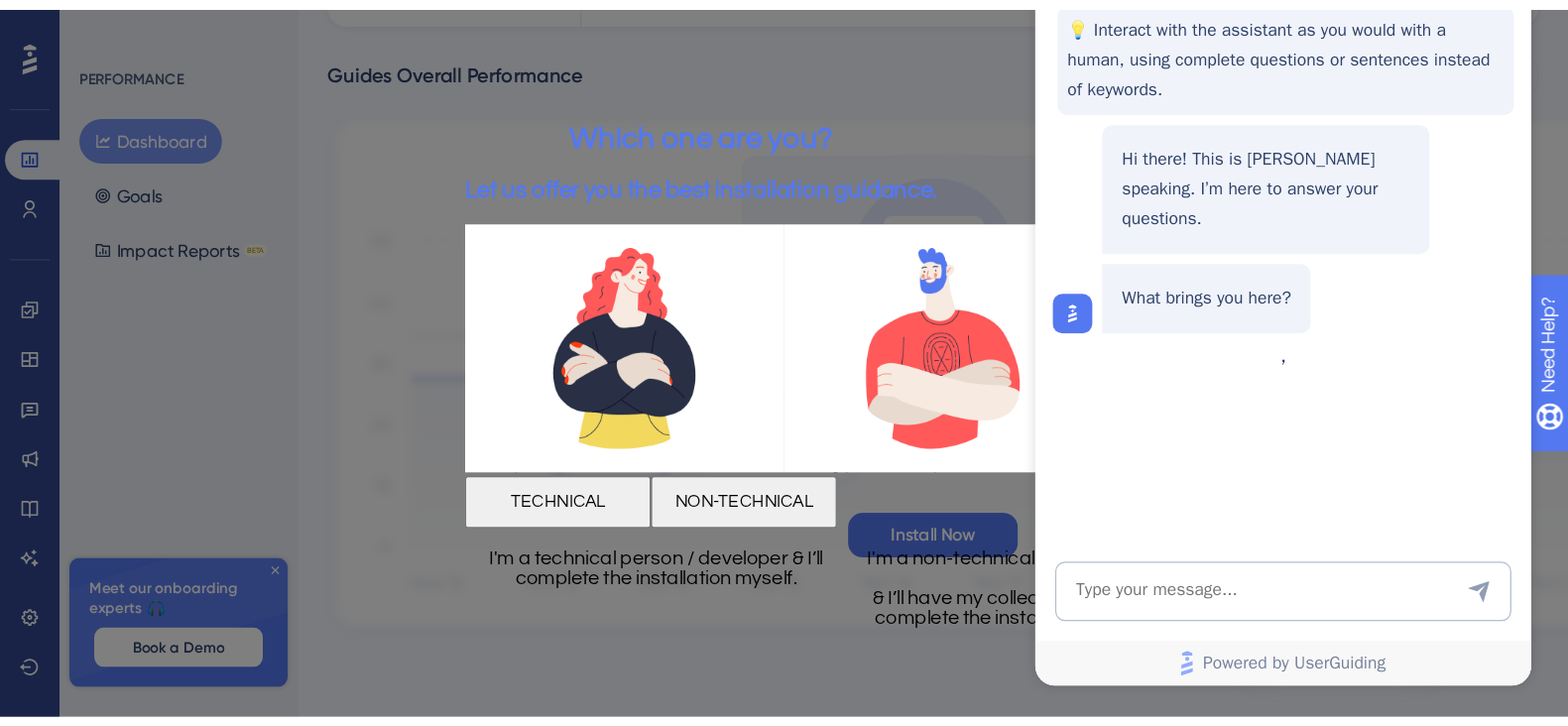 scroll, scrollTop: 0, scrollLeft: 0, axis: both 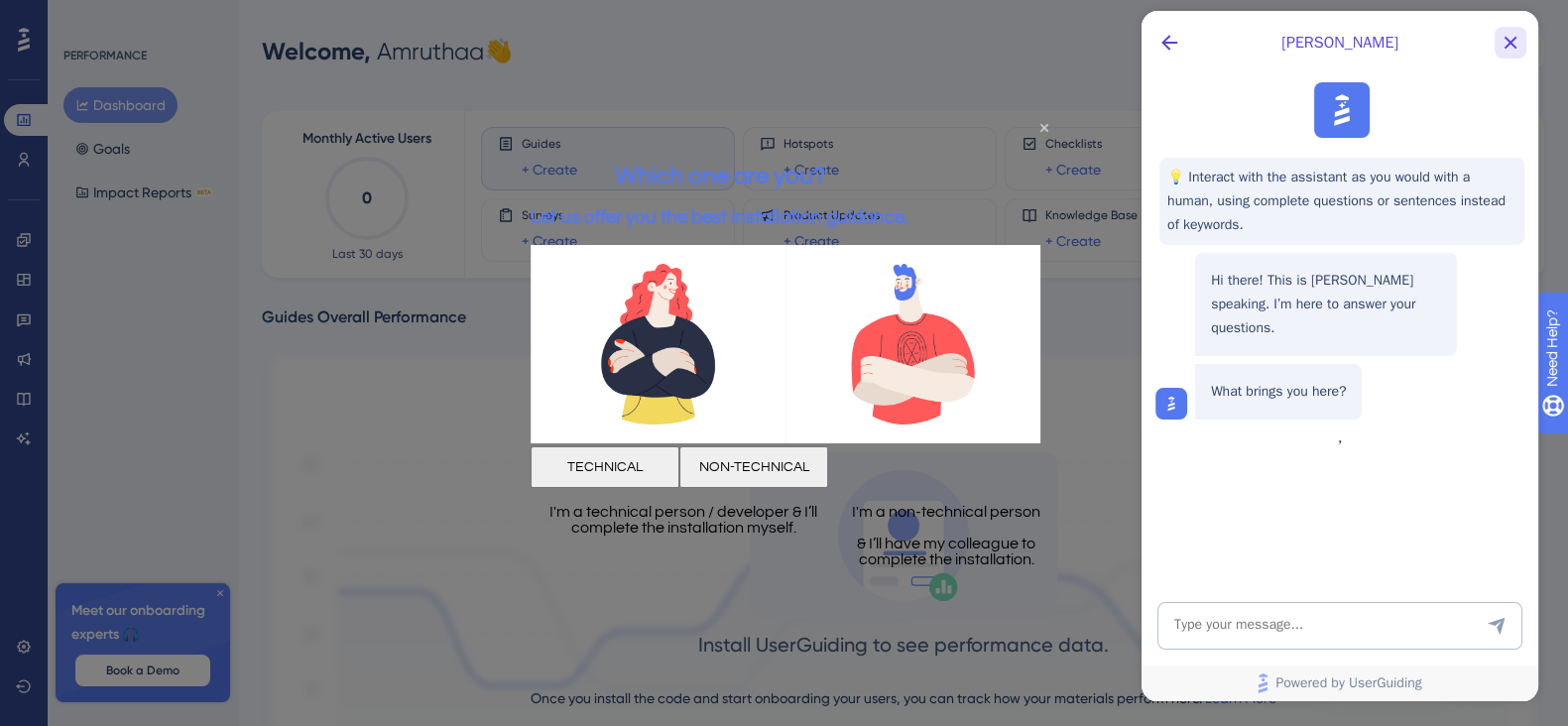 click 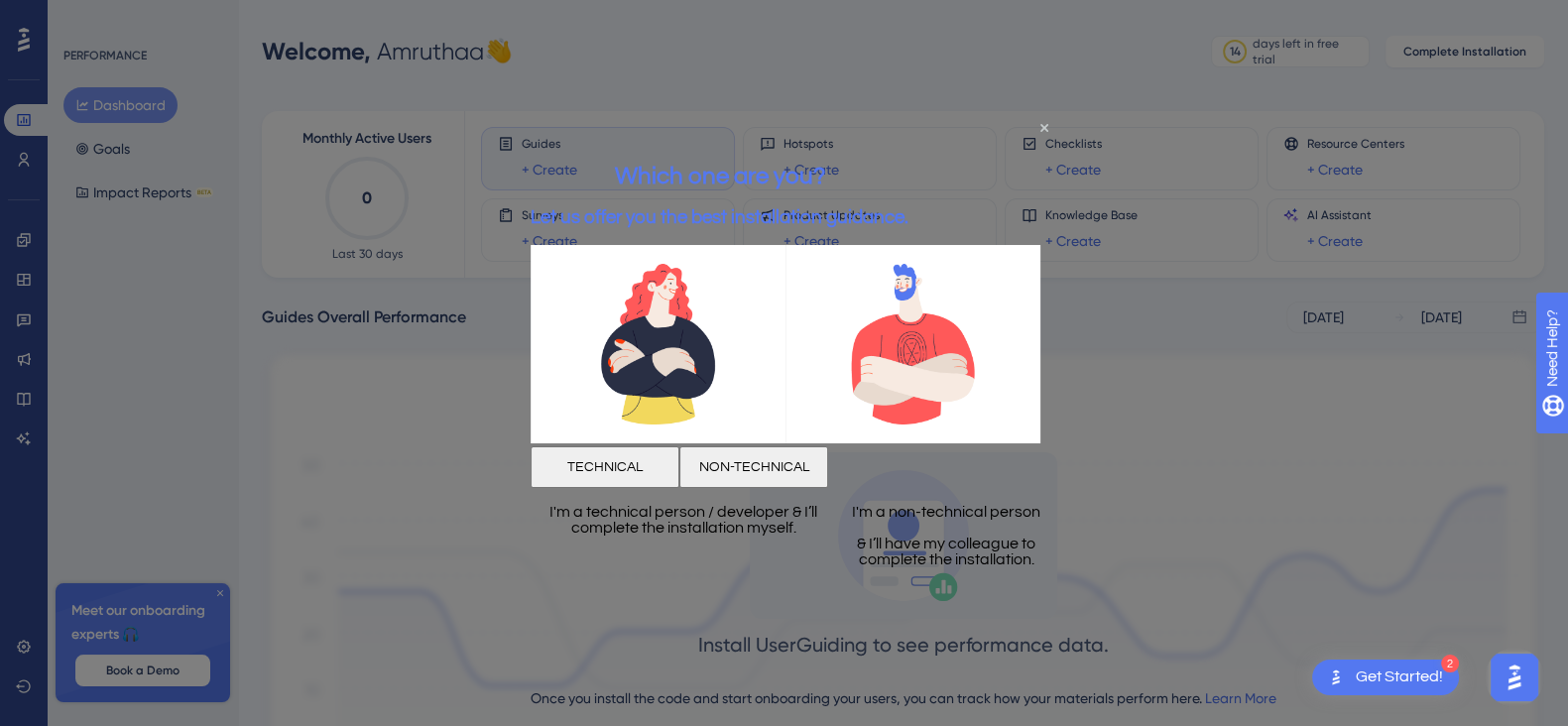 scroll, scrollTop: 0, scrollLeft: 0, axis: both 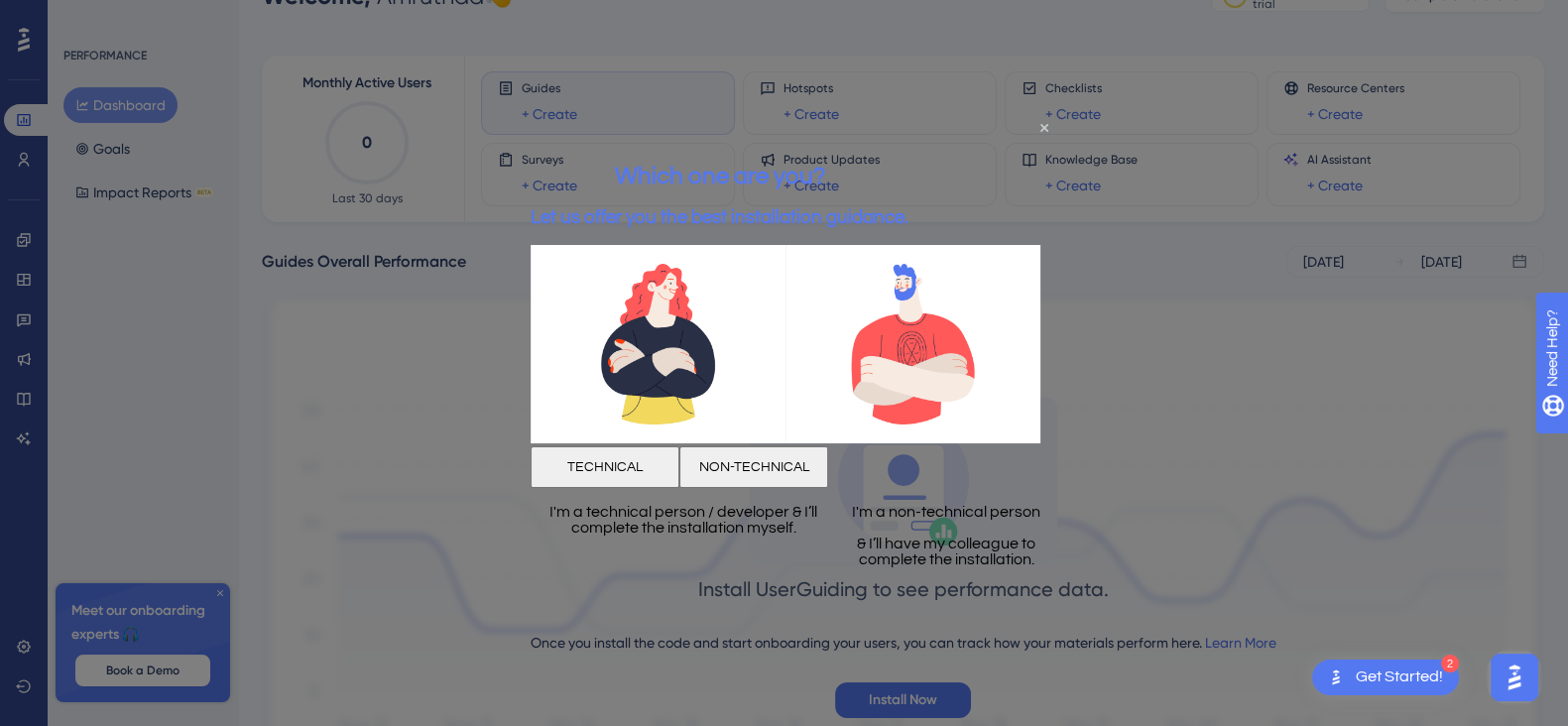 click on "Which one are you? Let us offer you the best installation guidance." at bounding box center [719, 193] 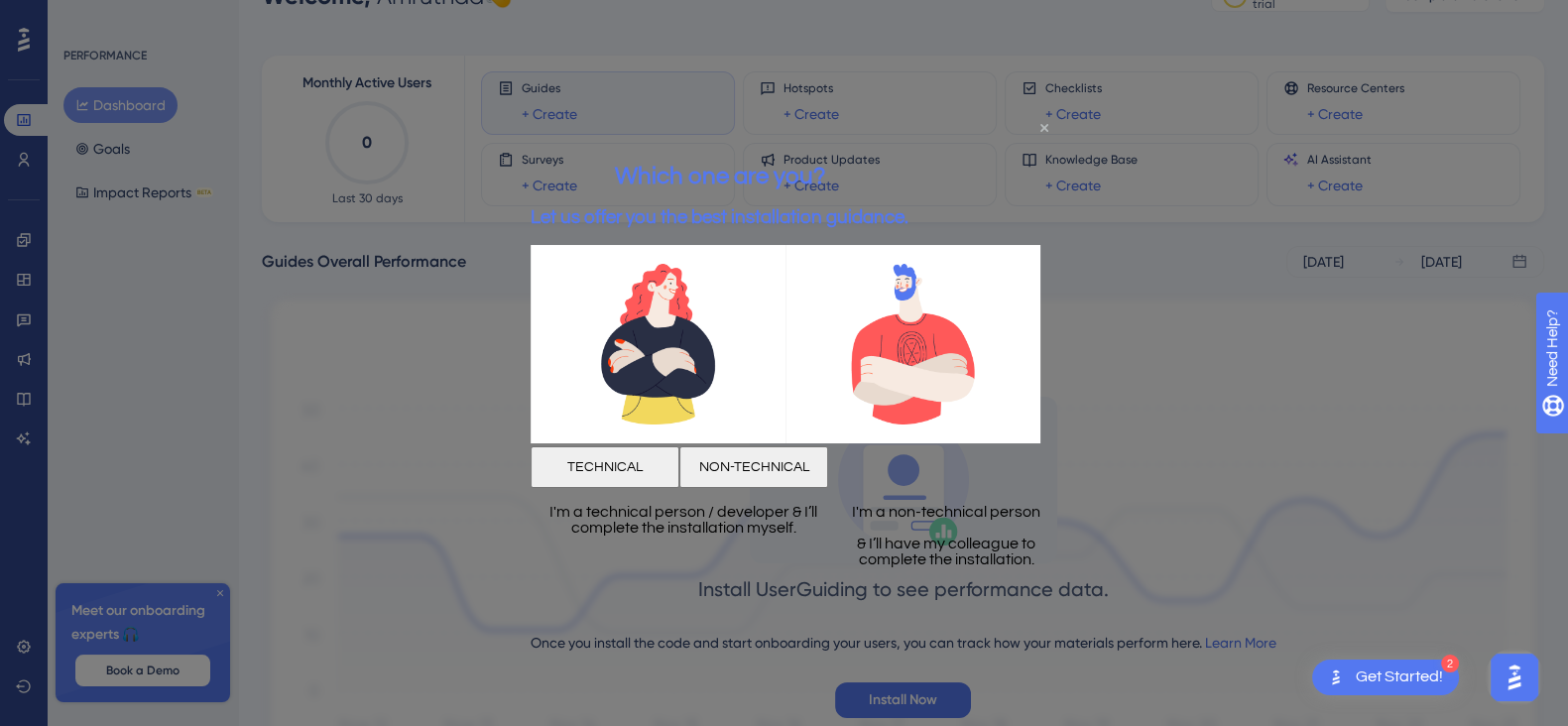 click 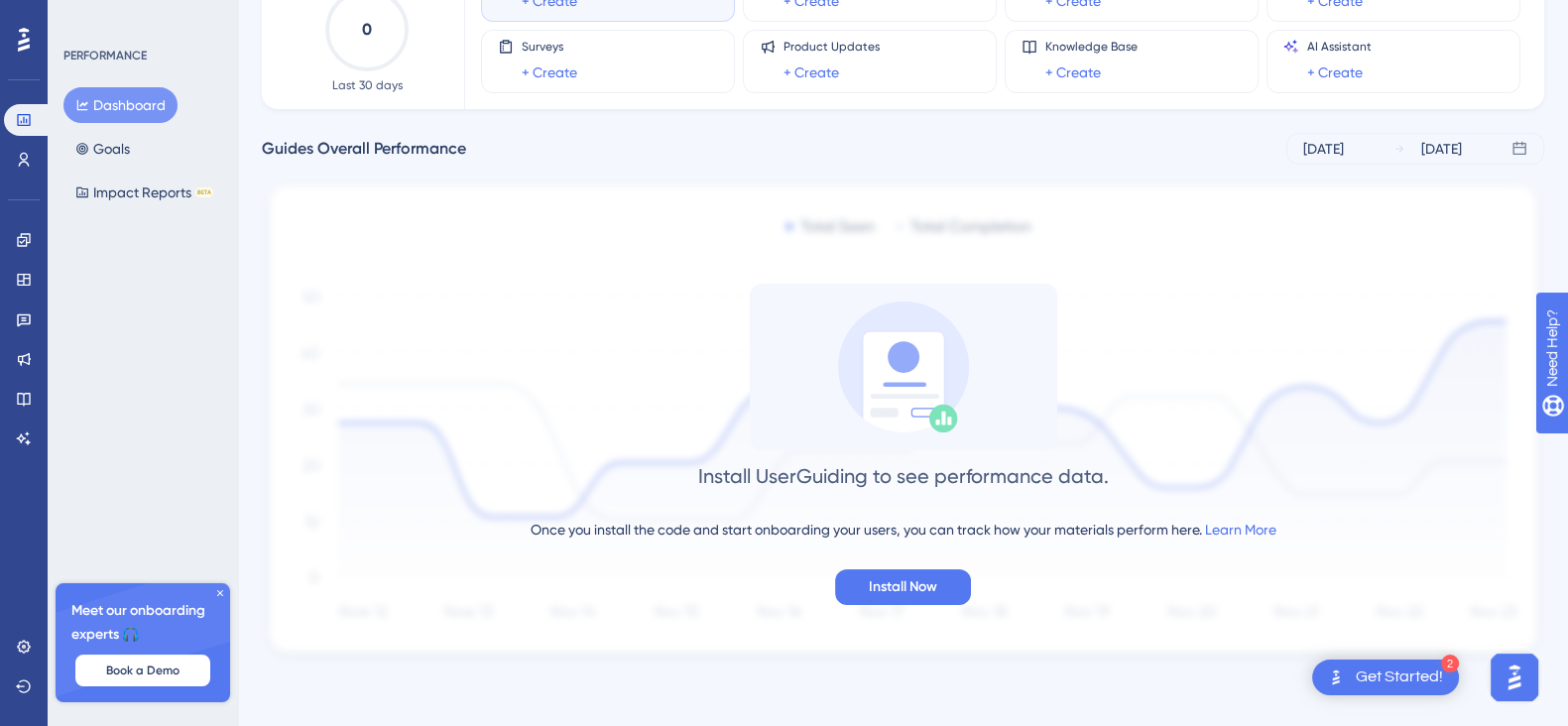 scroll, scrollTop: 0, scrollLeft: 0, axis: both 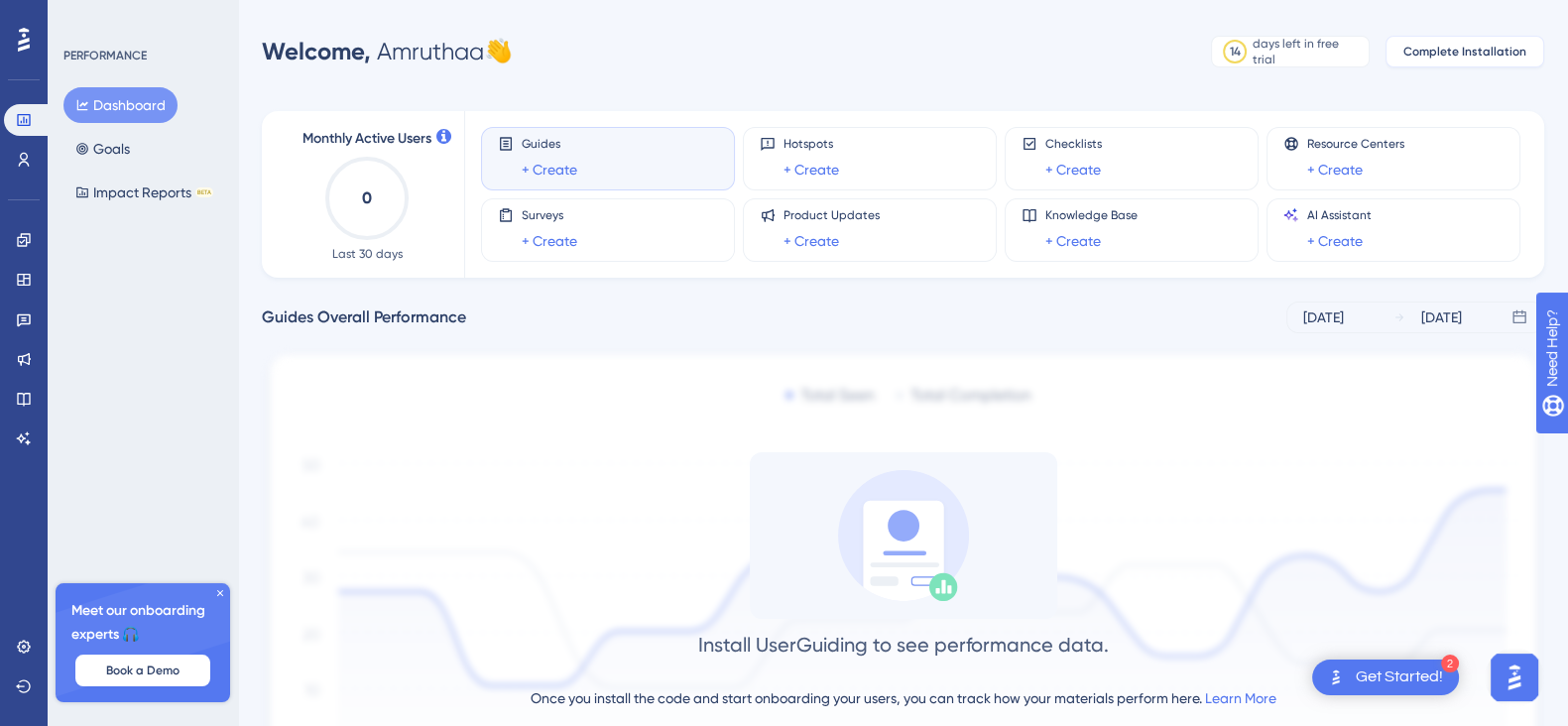 click on "Complete Installation" at bounding box center [1465, 52] 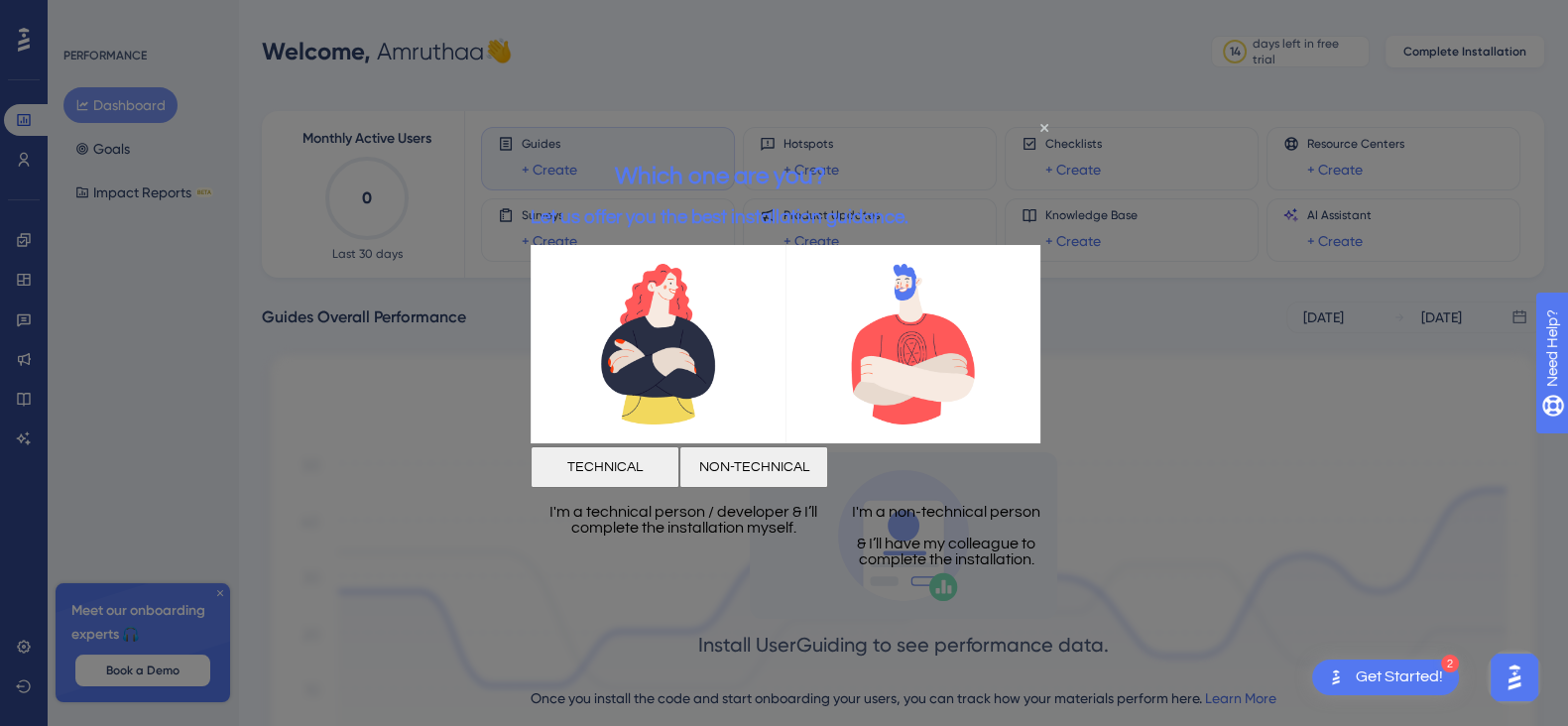 scroll, scrollTop: 0, scrollLeft: 0, axis: both 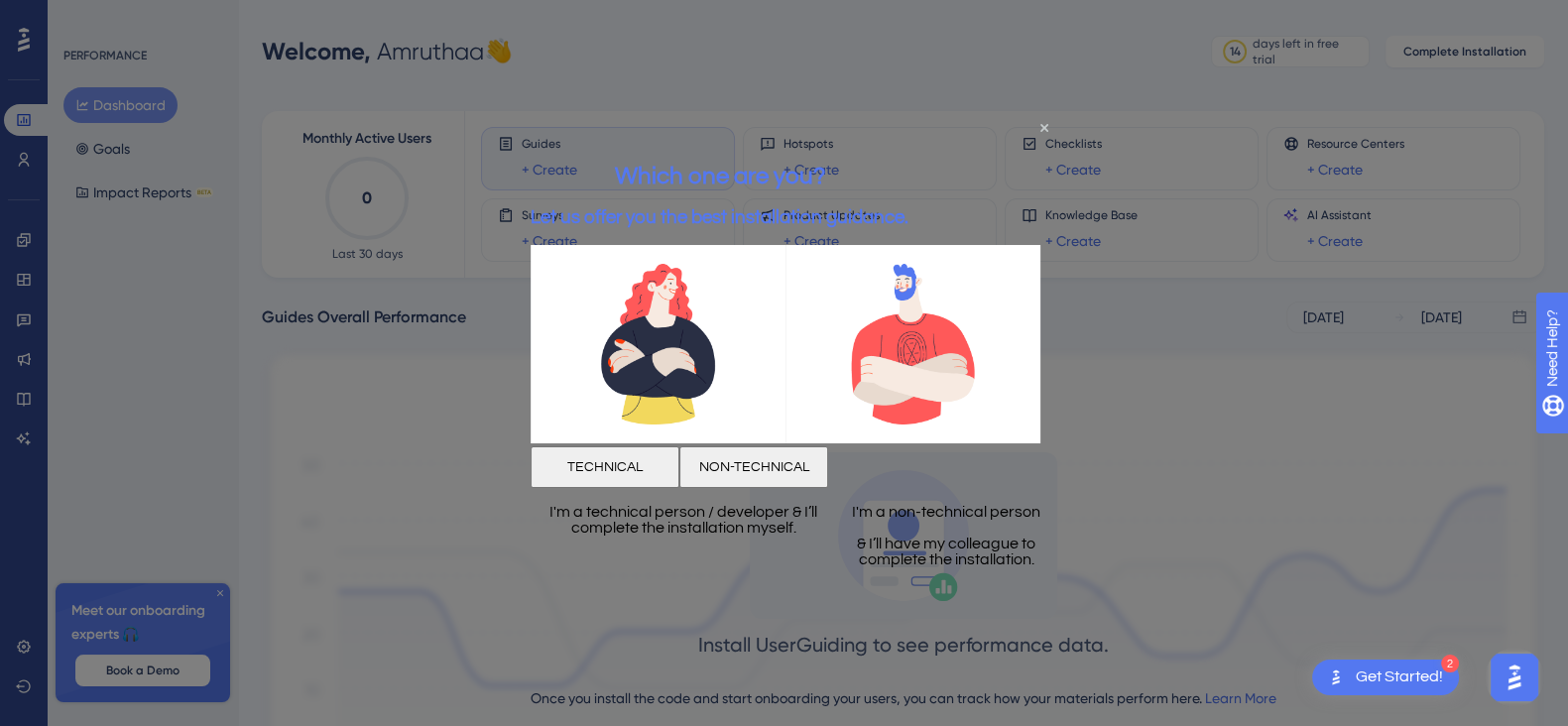 click on "TECHNICAL" at bounding box center (605, 466) 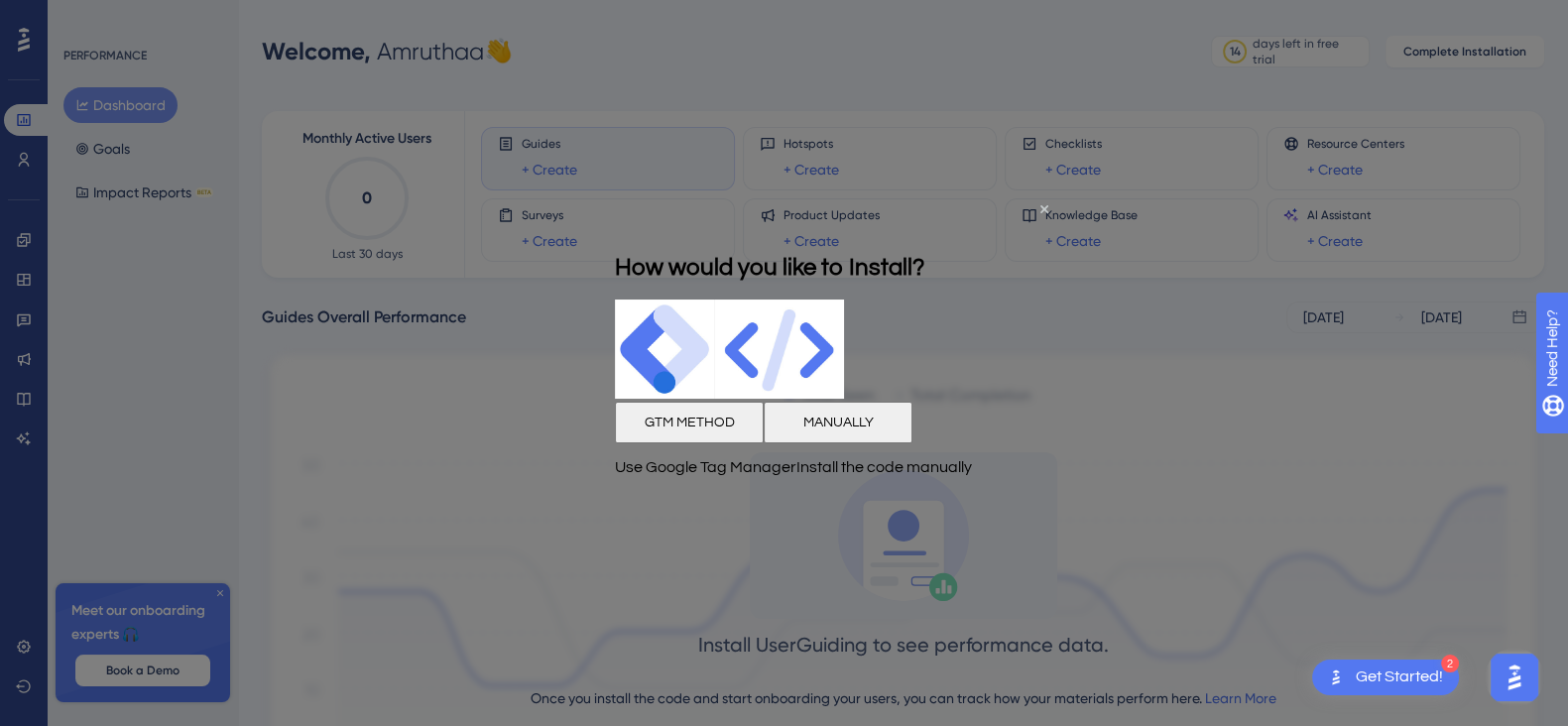 click on "MANUALLY" at bounding box center [838, 423] 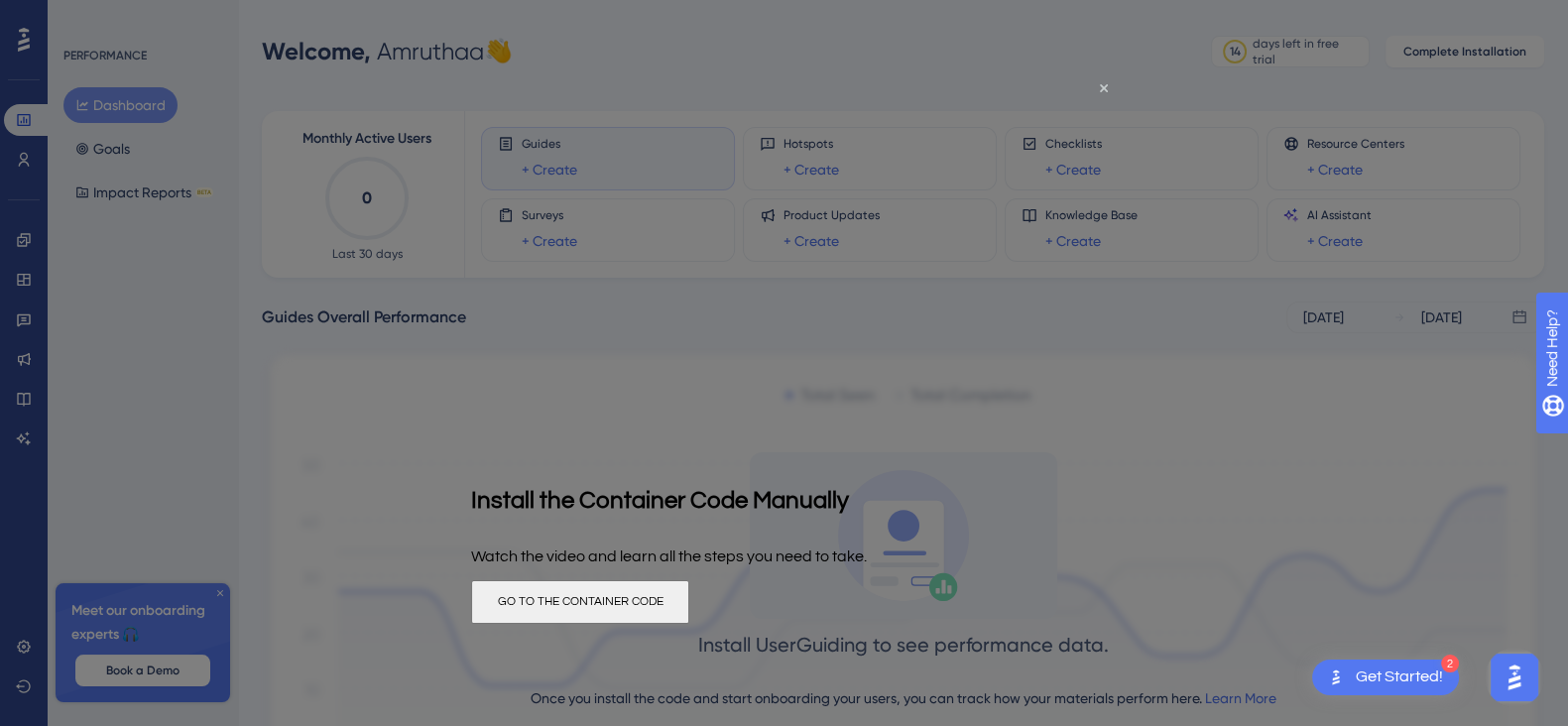 scroll, scrollTop: 0, scrollLeft: 0, axis: both 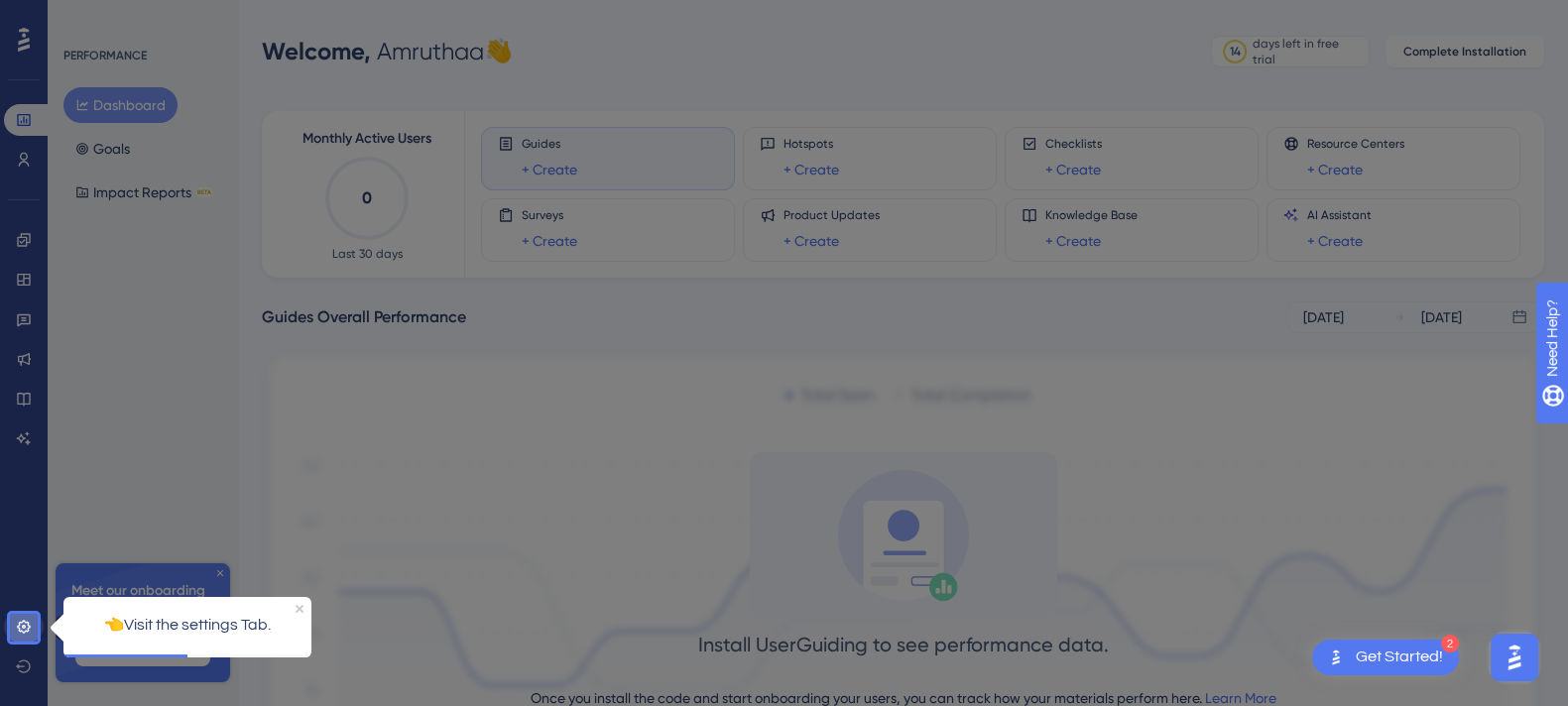 click 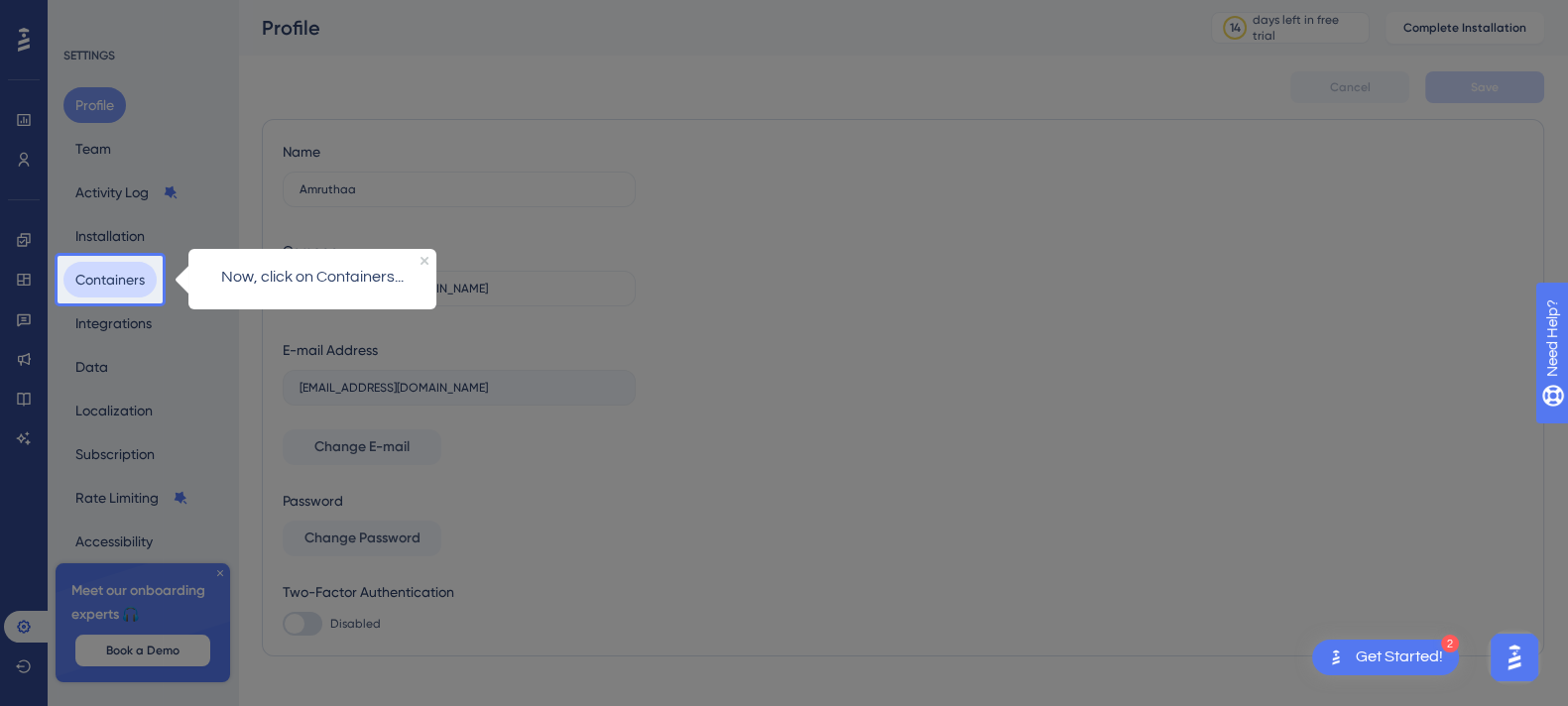 click on "Containers" at bounding box center (110, 280) 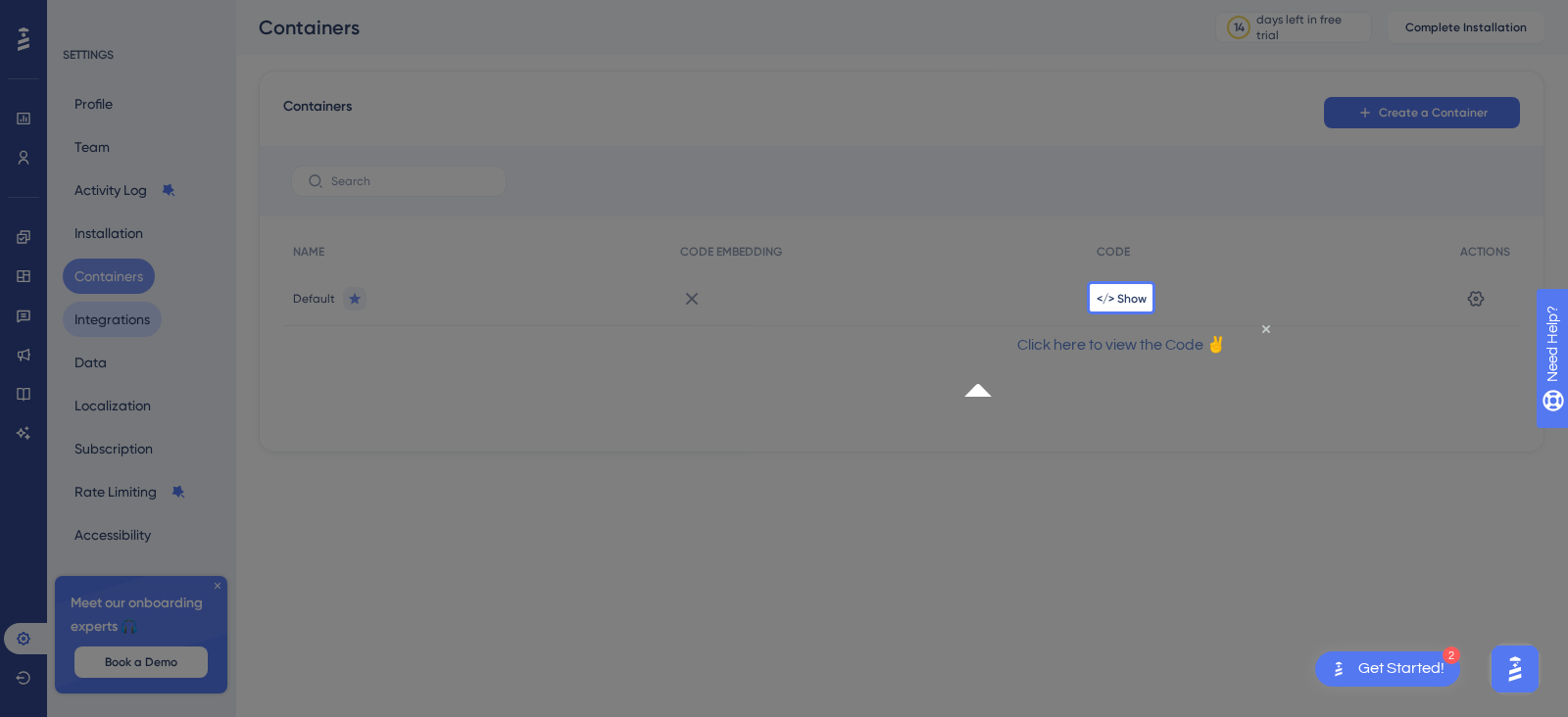 click on "Integrations" at bounding box center (112, 319) 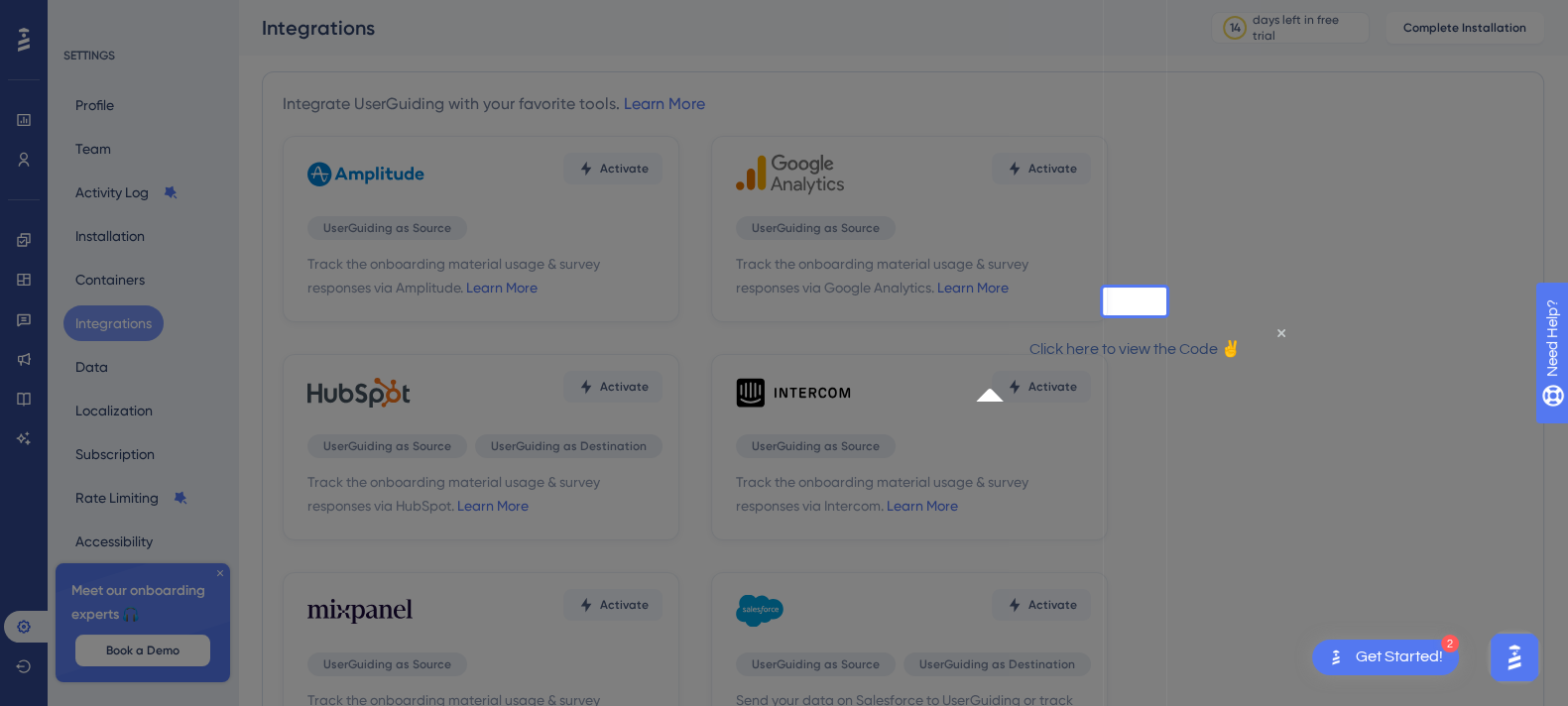 click on "Click here to view the Code ✌" at bounding box center [1134, 350] 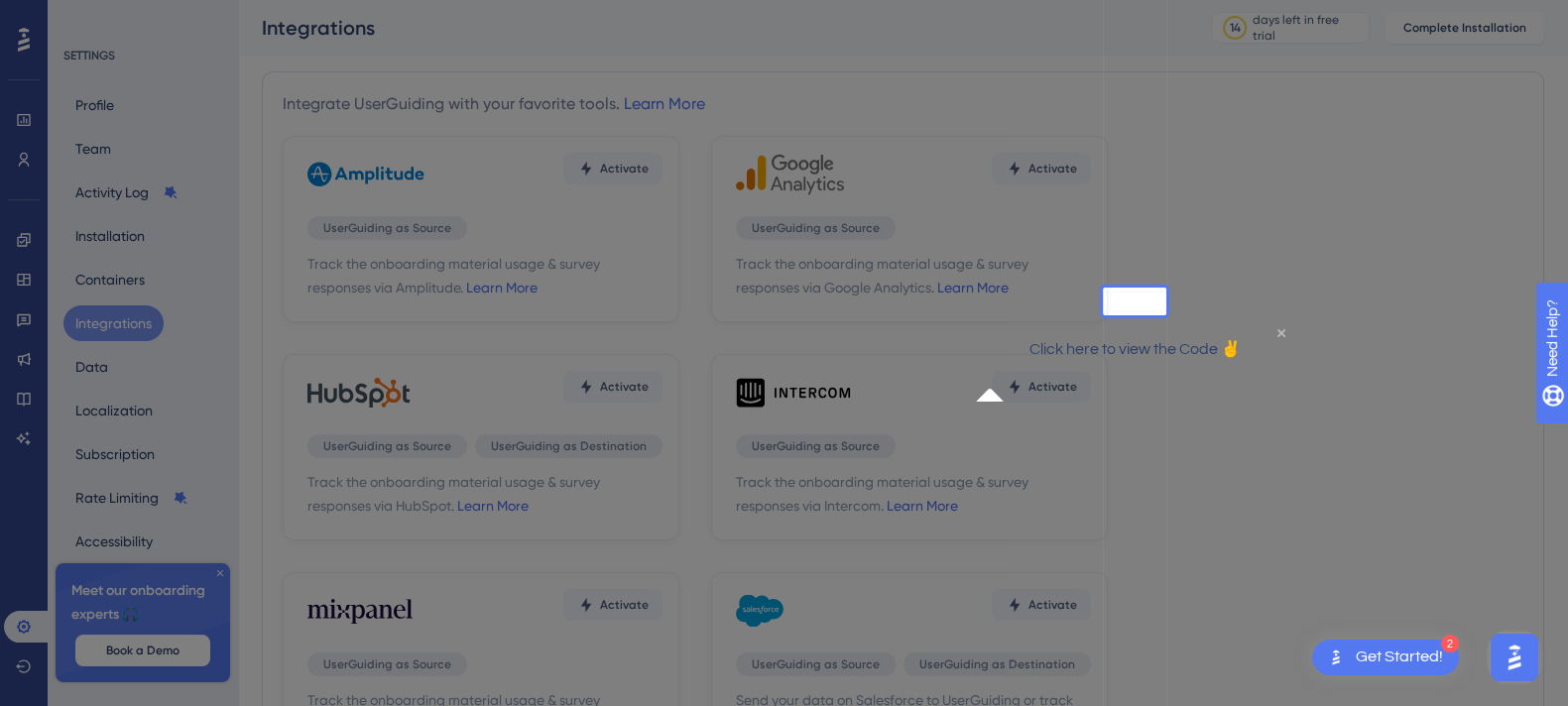 click 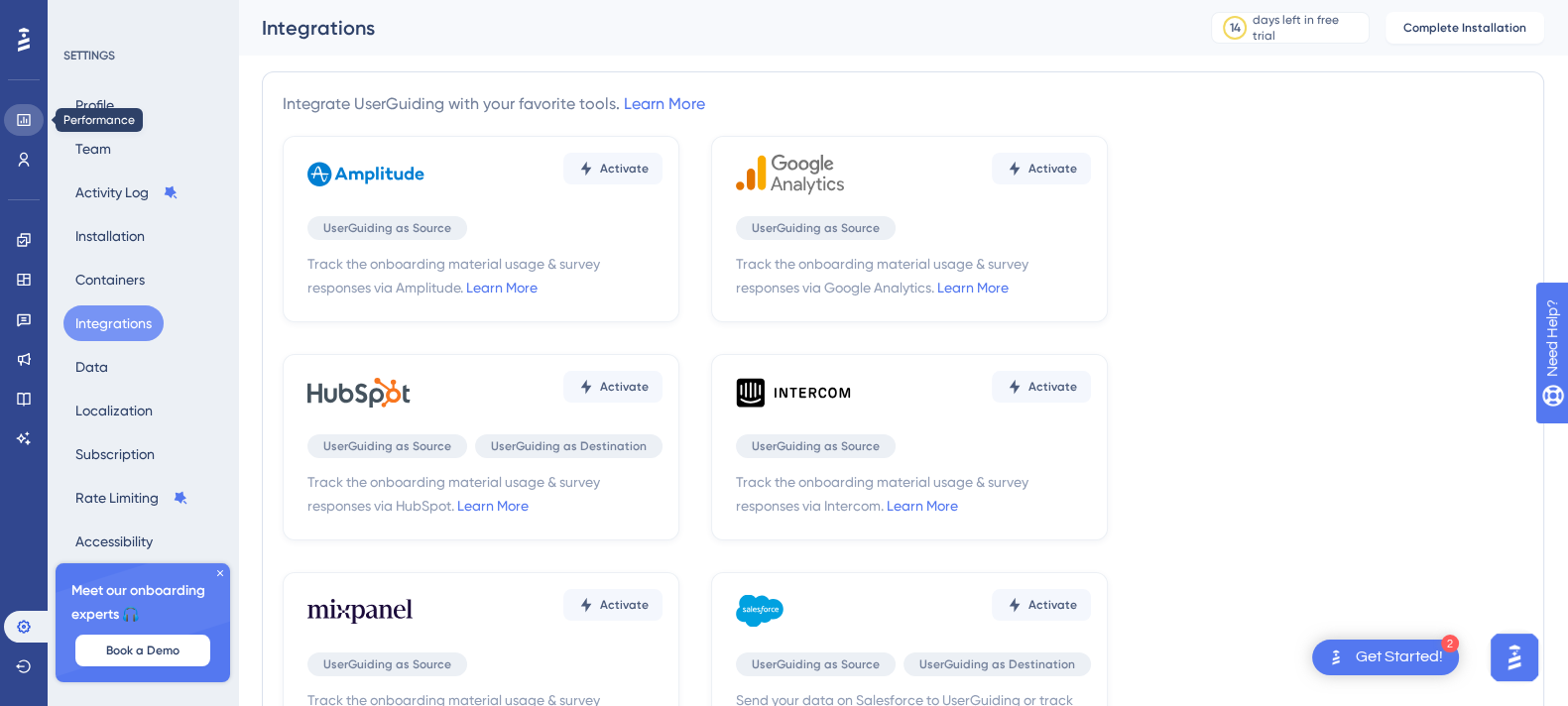 click at bounding box center [24, 120] 